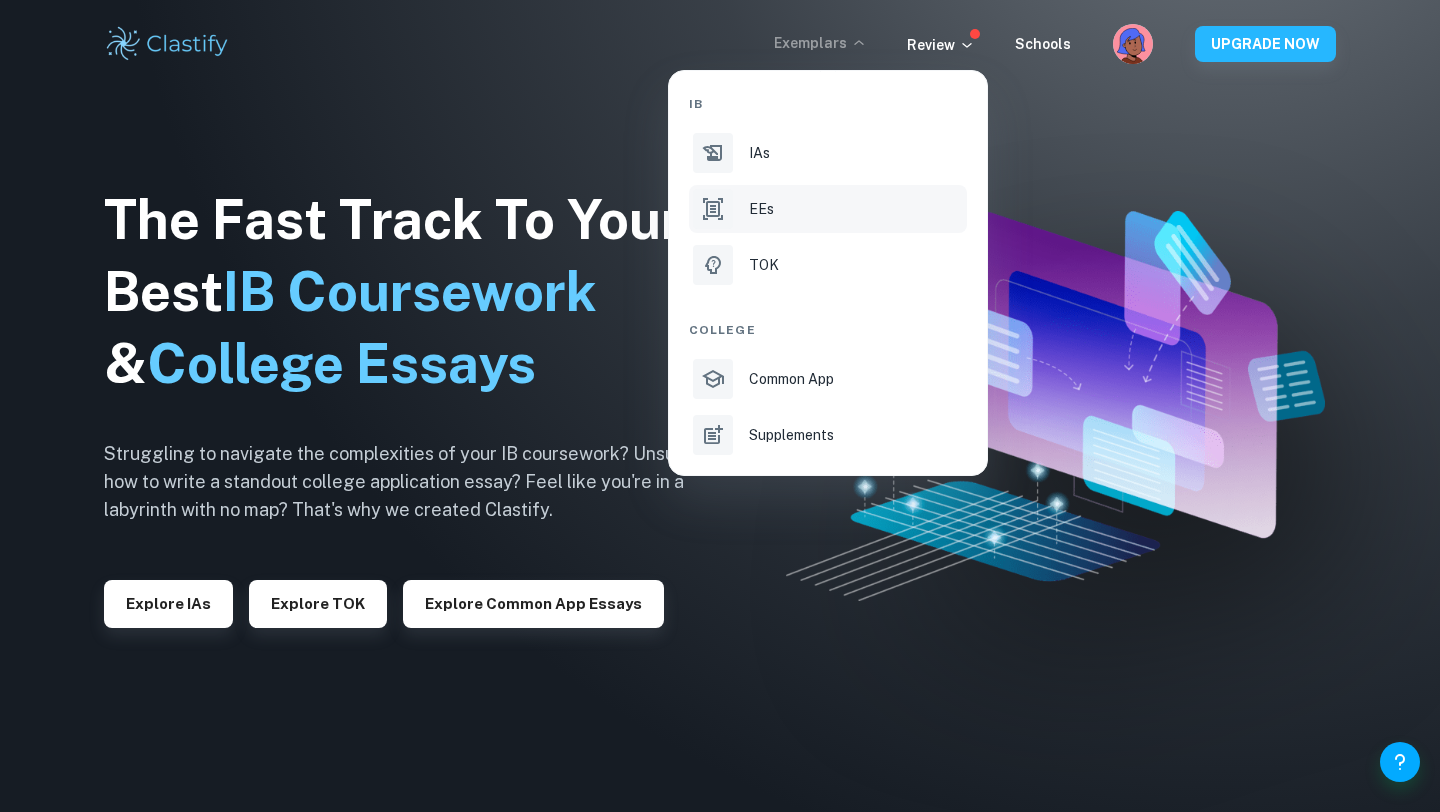 click on "EEs" at bounding box center [856, 209] 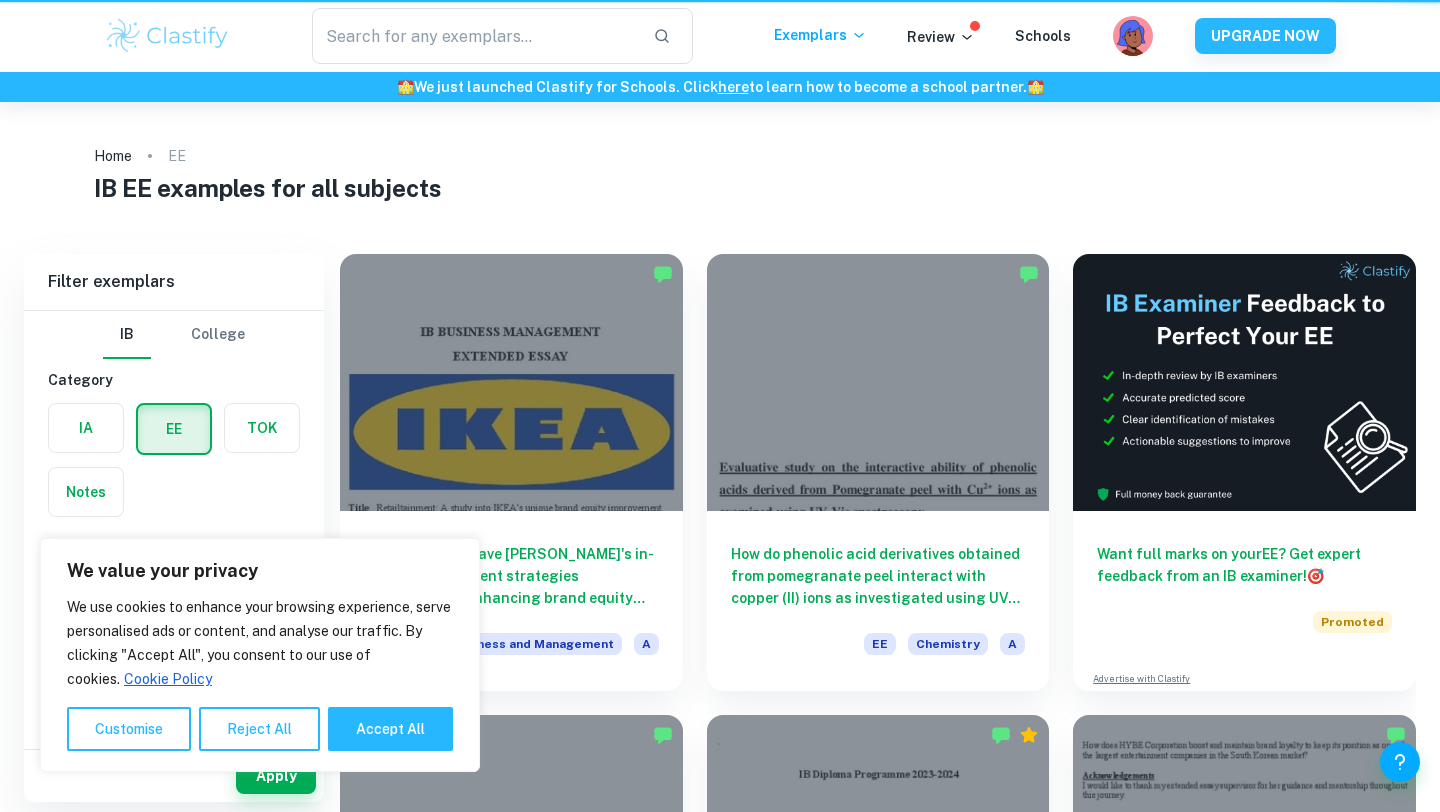 scroll, scrollTop: 0, scrollLeft: 0, axis: both 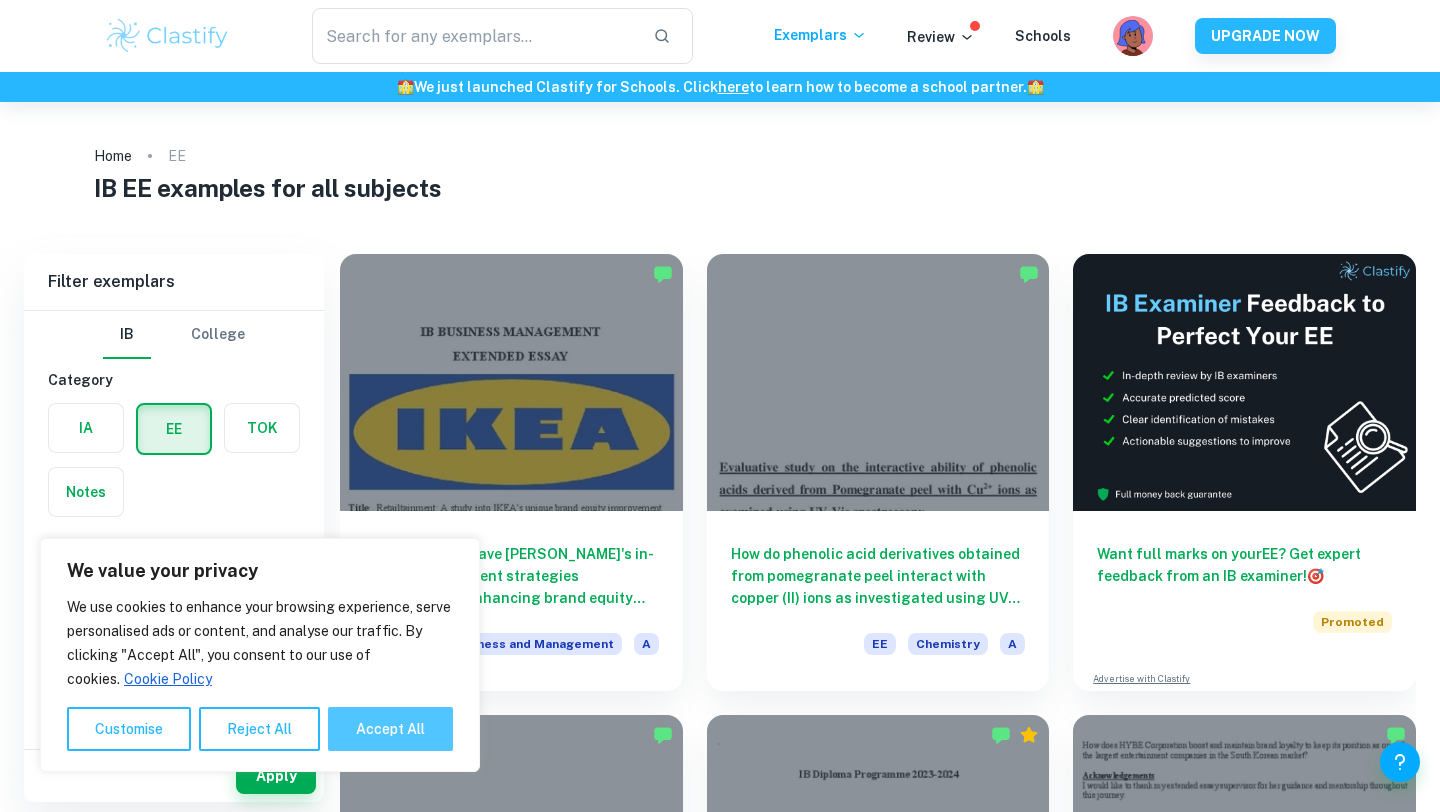 click on "Accept All" at bounding box center [390, 729] 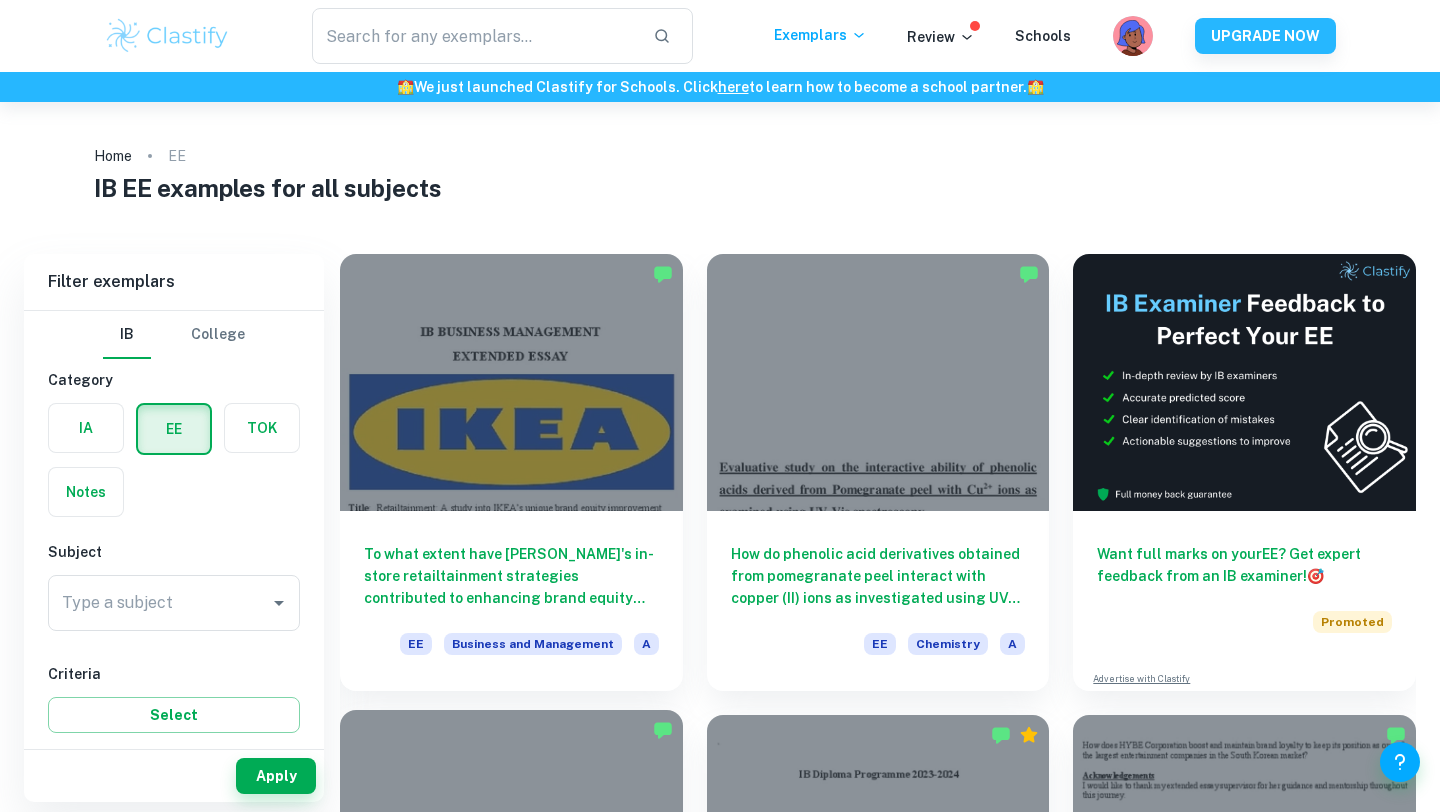 checkbox on "true" 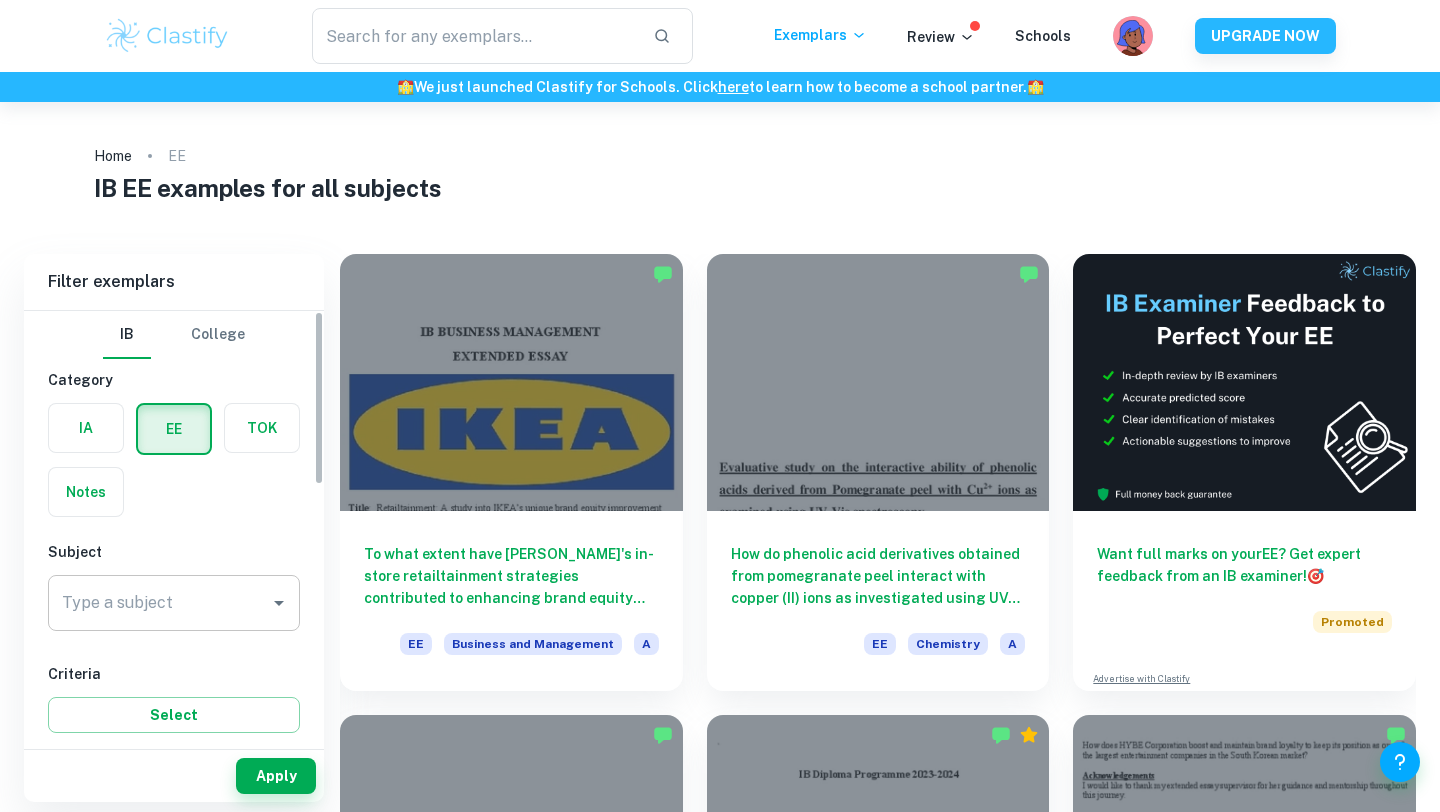 click on "Type a subject" at bounding box center (159, 603) 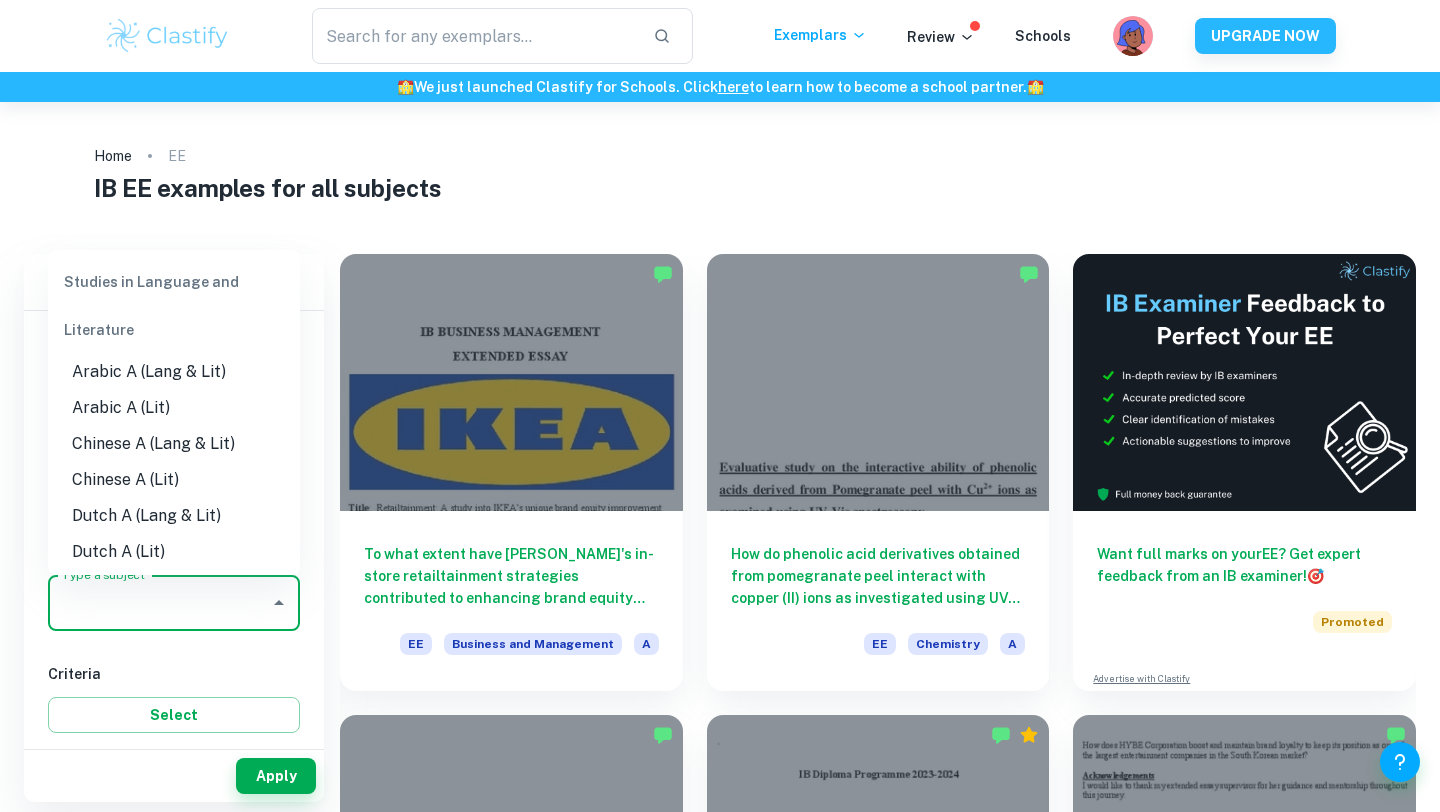 click on "Type a subject" at bounding box center (159, 603) 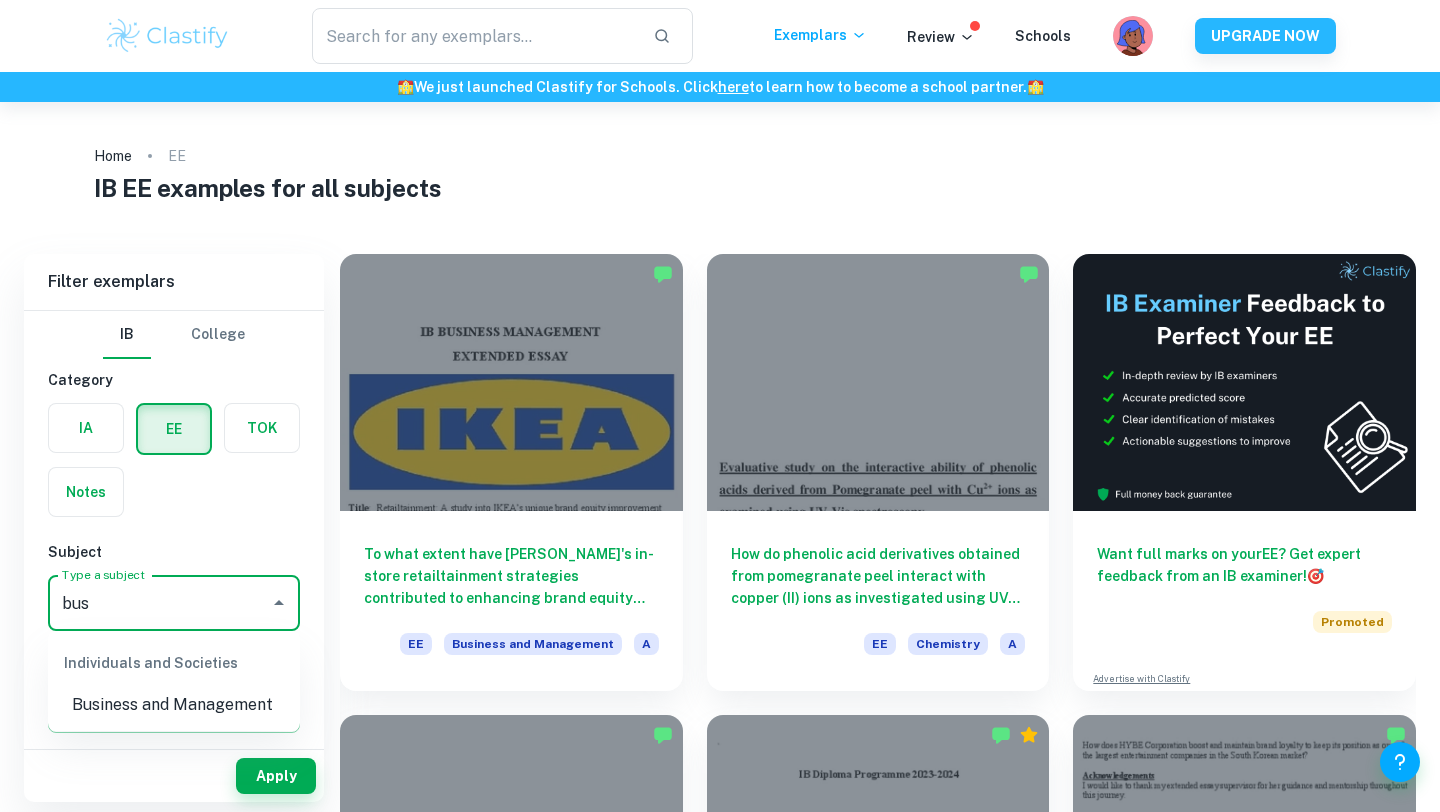 click on "Business and Management" at bounding box center (174, 705) 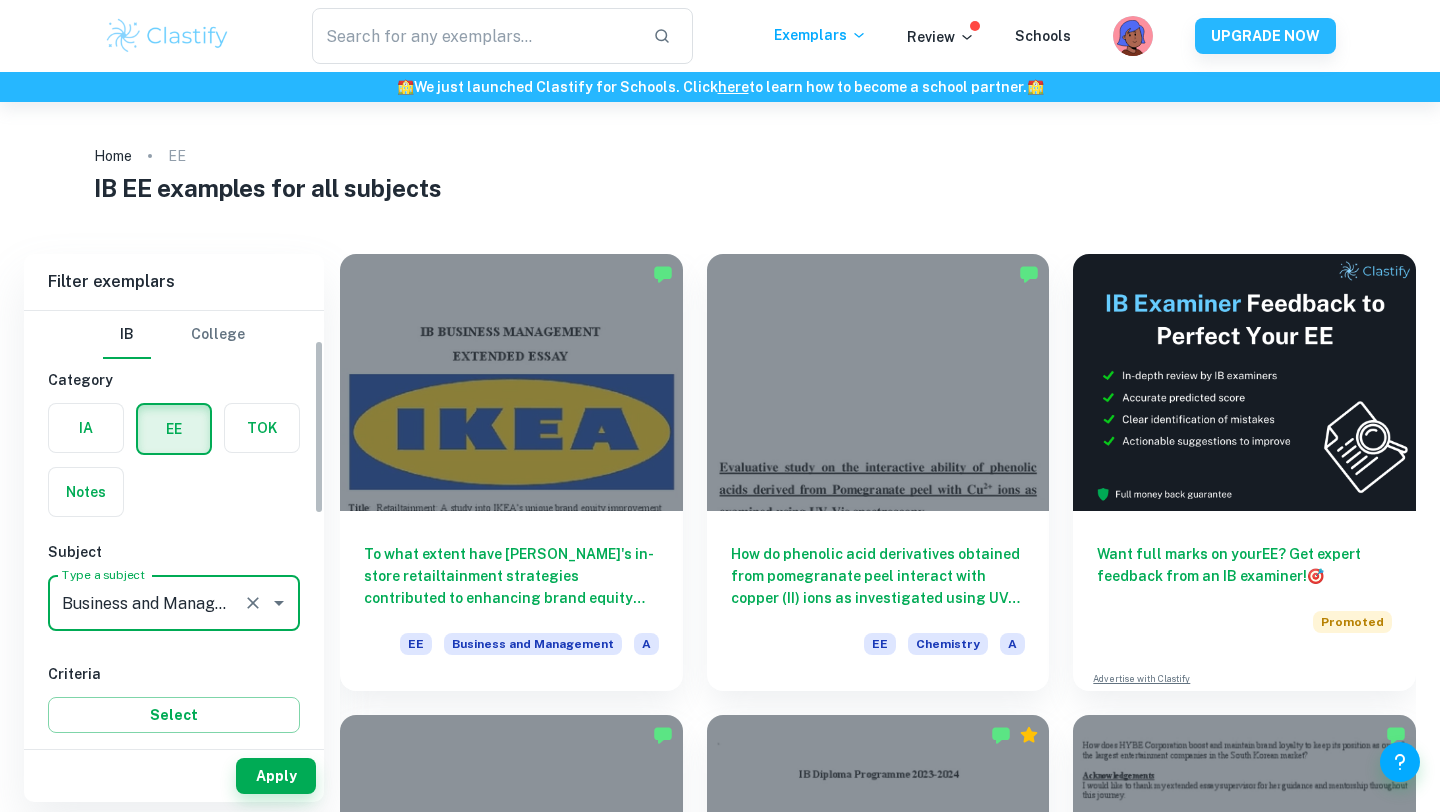 scroll, scrollTop: 187, scrollLeft: 0, axis: vertical 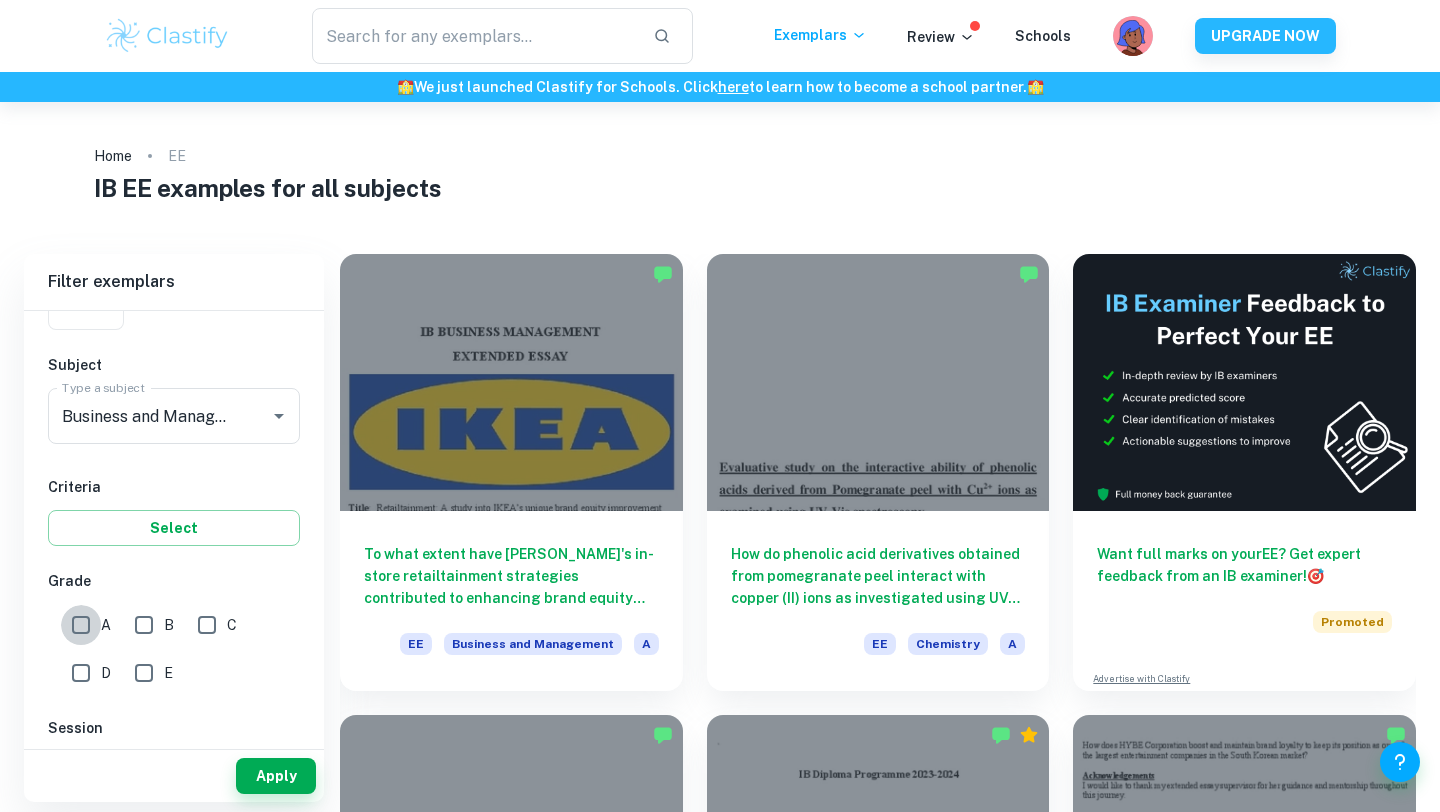 click on "A" at bounding box center [81, 625] 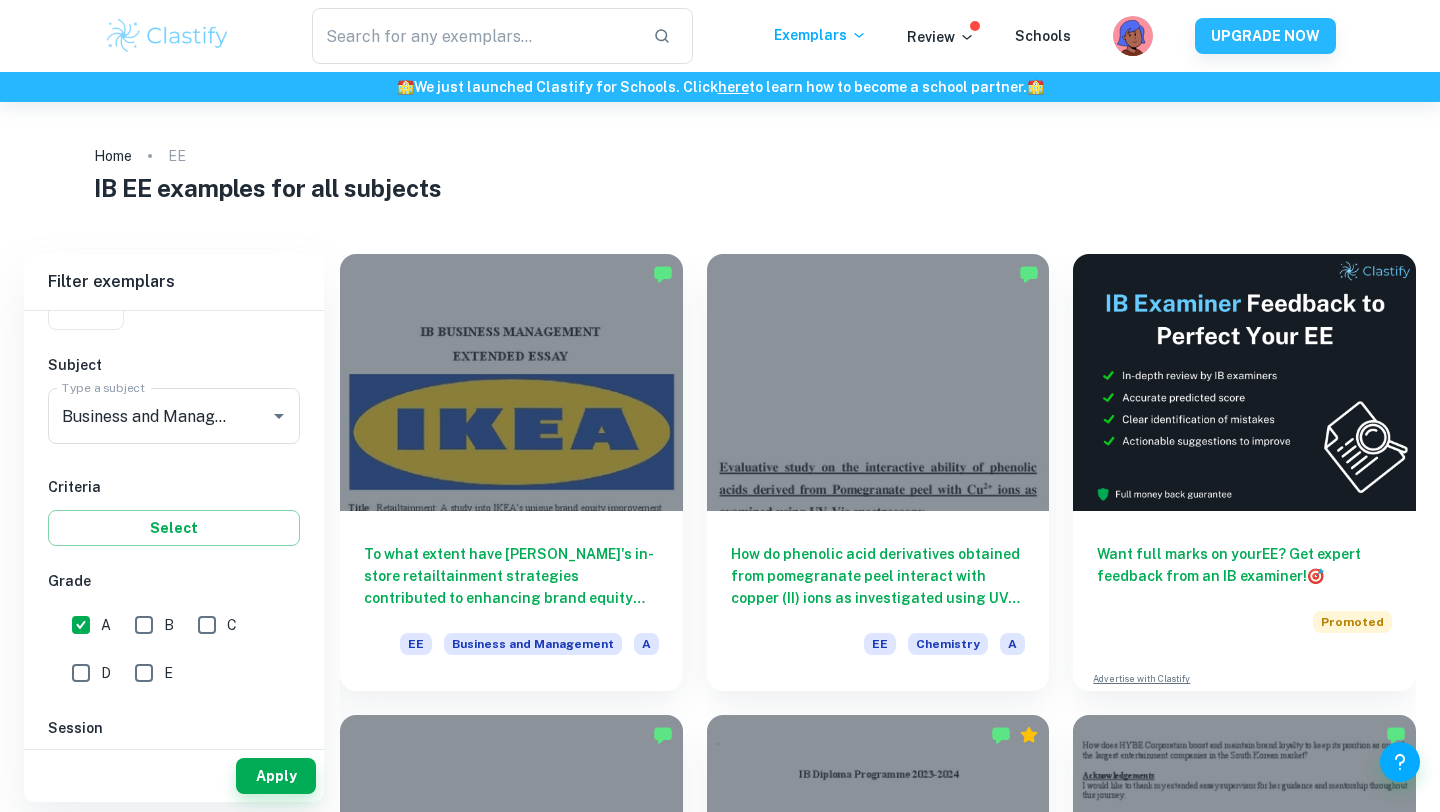 click on "B" at bounding box center [144, 625] 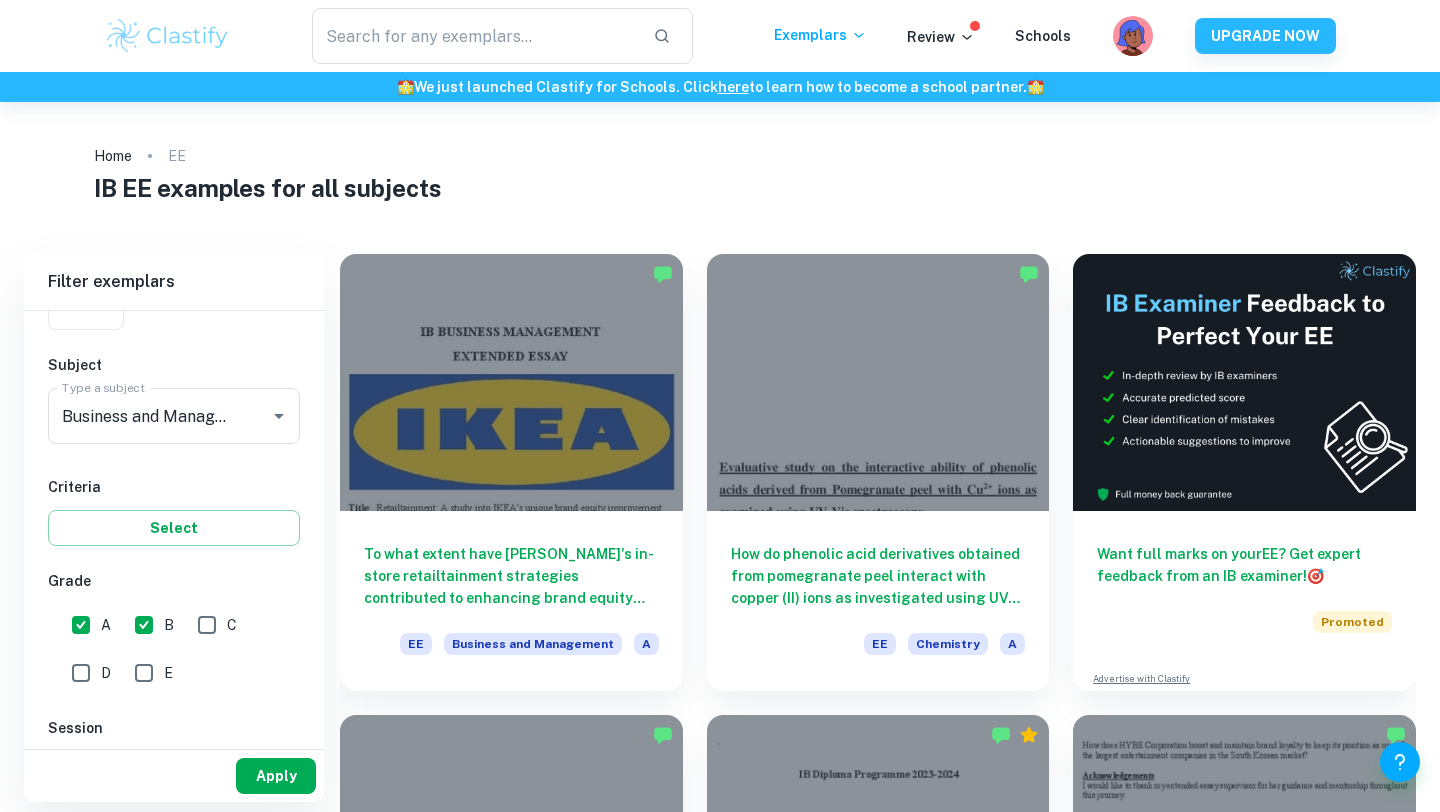 click on "Apply" at bounding box center [276, 776] 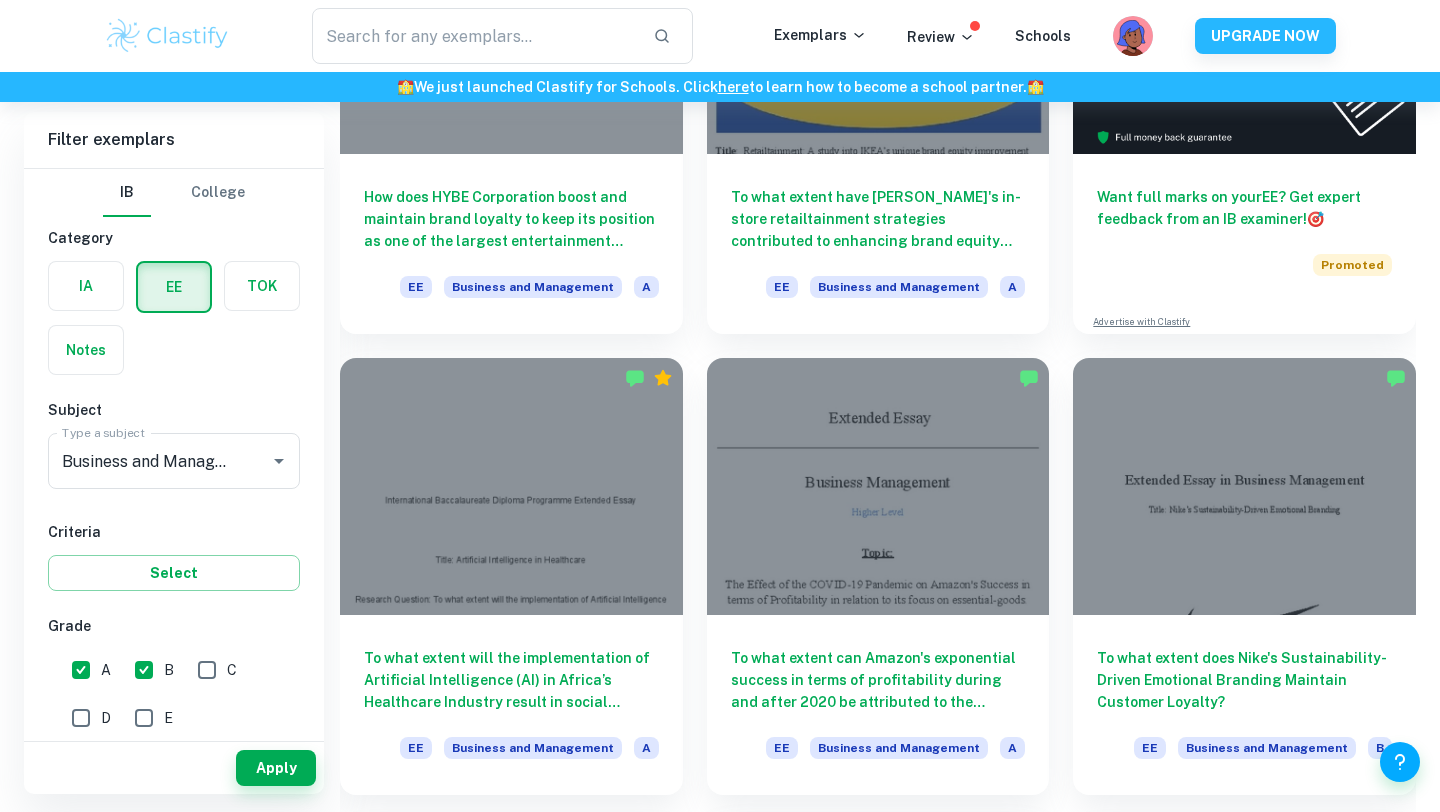 scroll, scrollTop: 0, scrollLeft: 0, axis: both 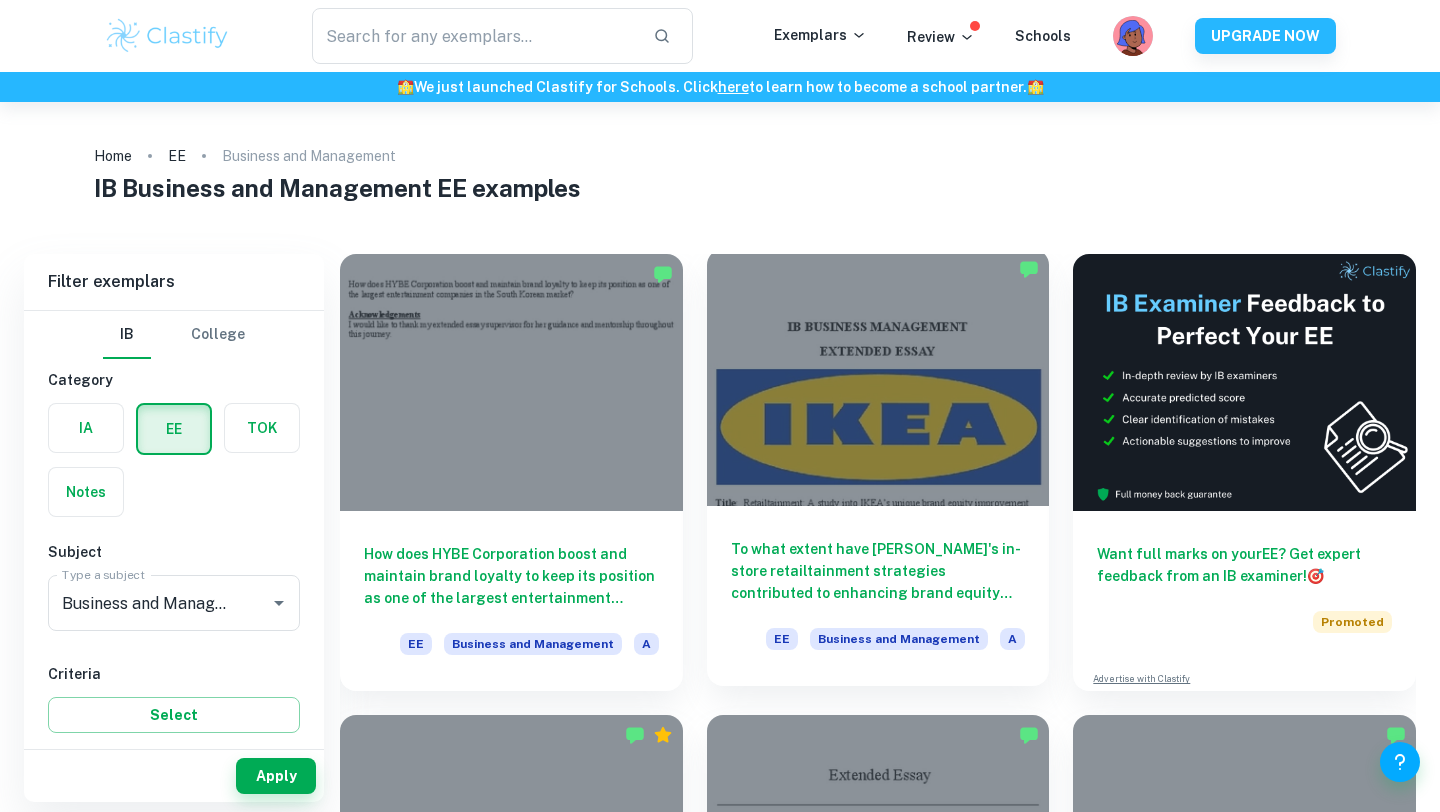 click on "To what extent have [PERSON_NAME]'s in-store retailtainment strategies contributed to enhancing brand equity among consumers primarily in [GEOGRAPHIC_DATA]?" at bounding box center (878, 571) 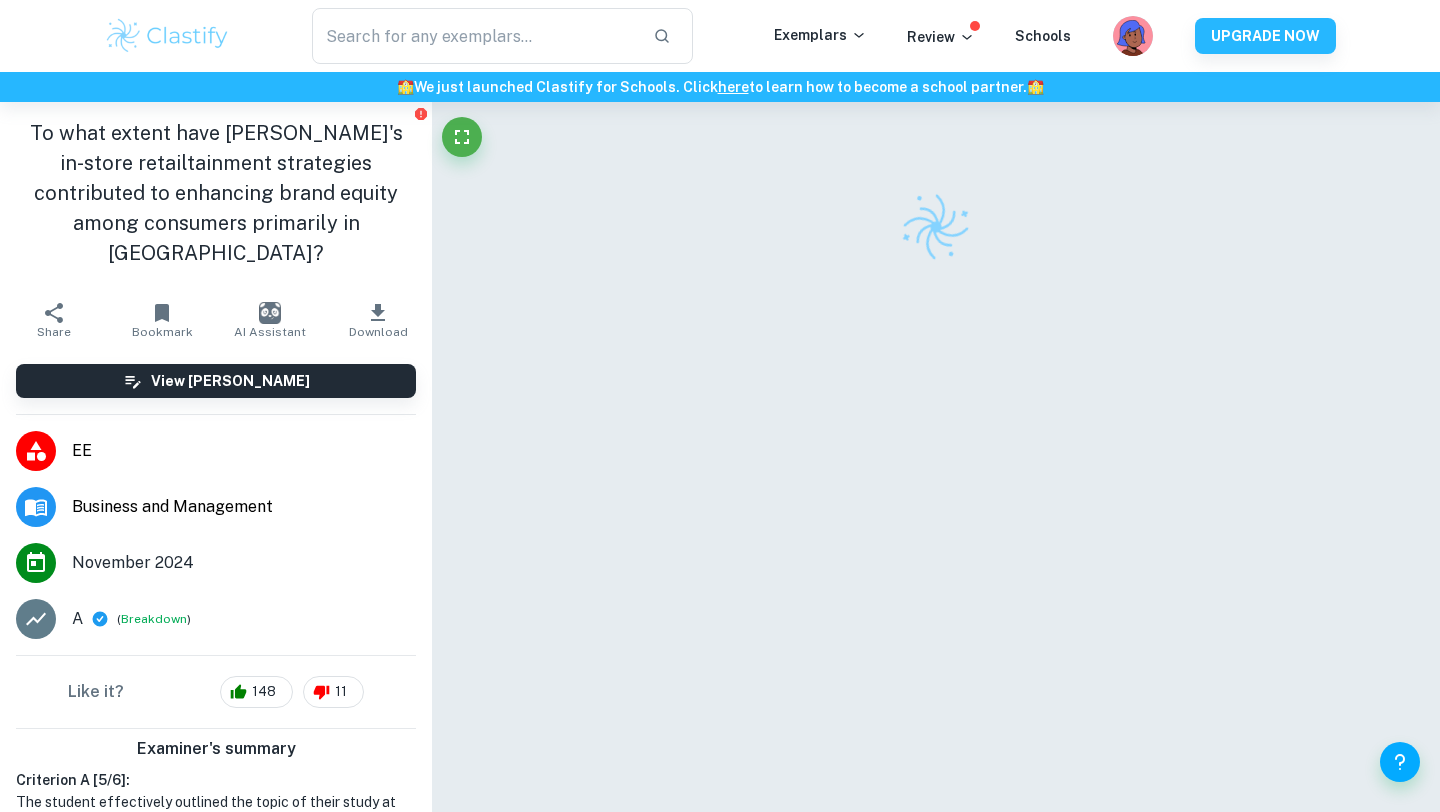 scroll, scrollTop: 18, scrollLeft: 0, axis: vertical 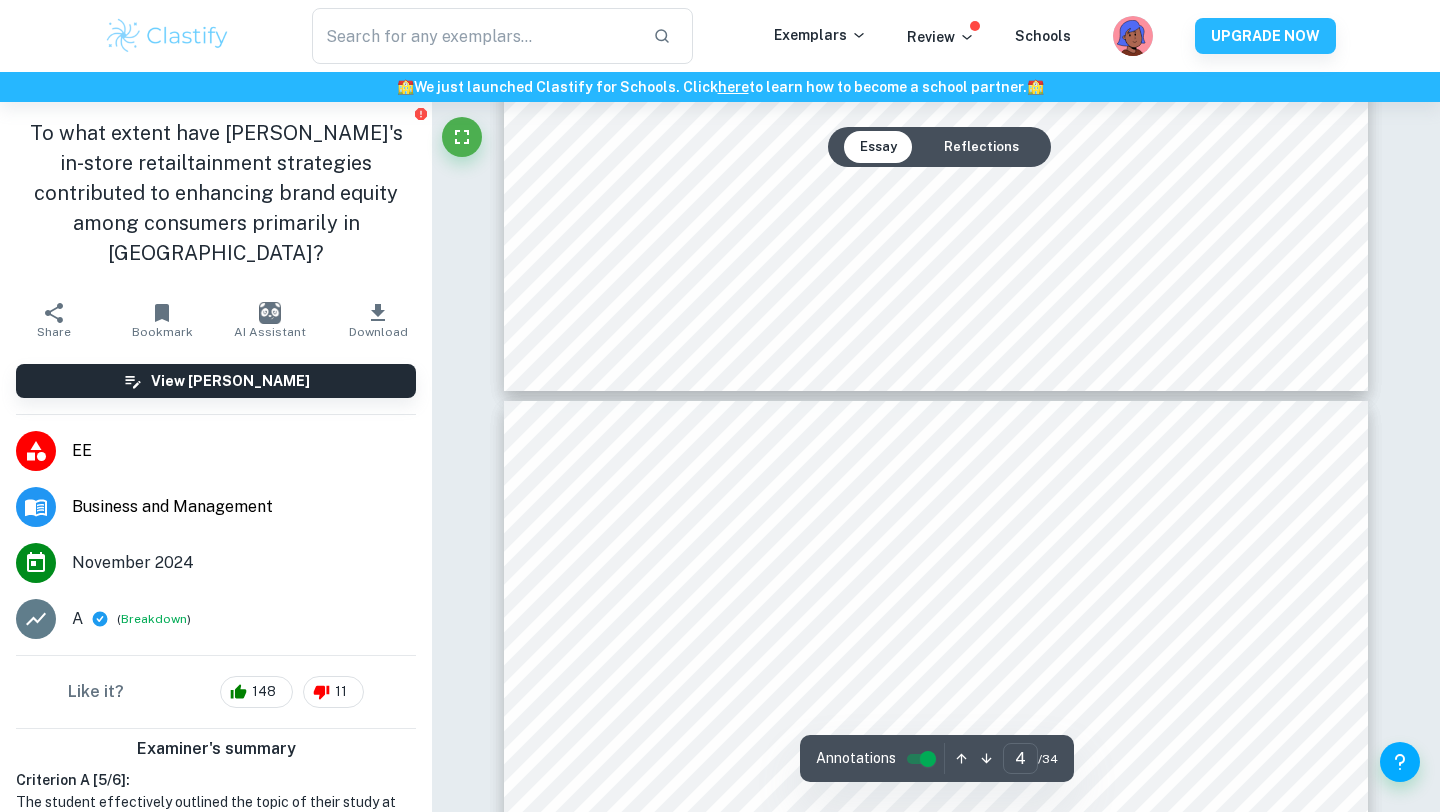 type on "5" 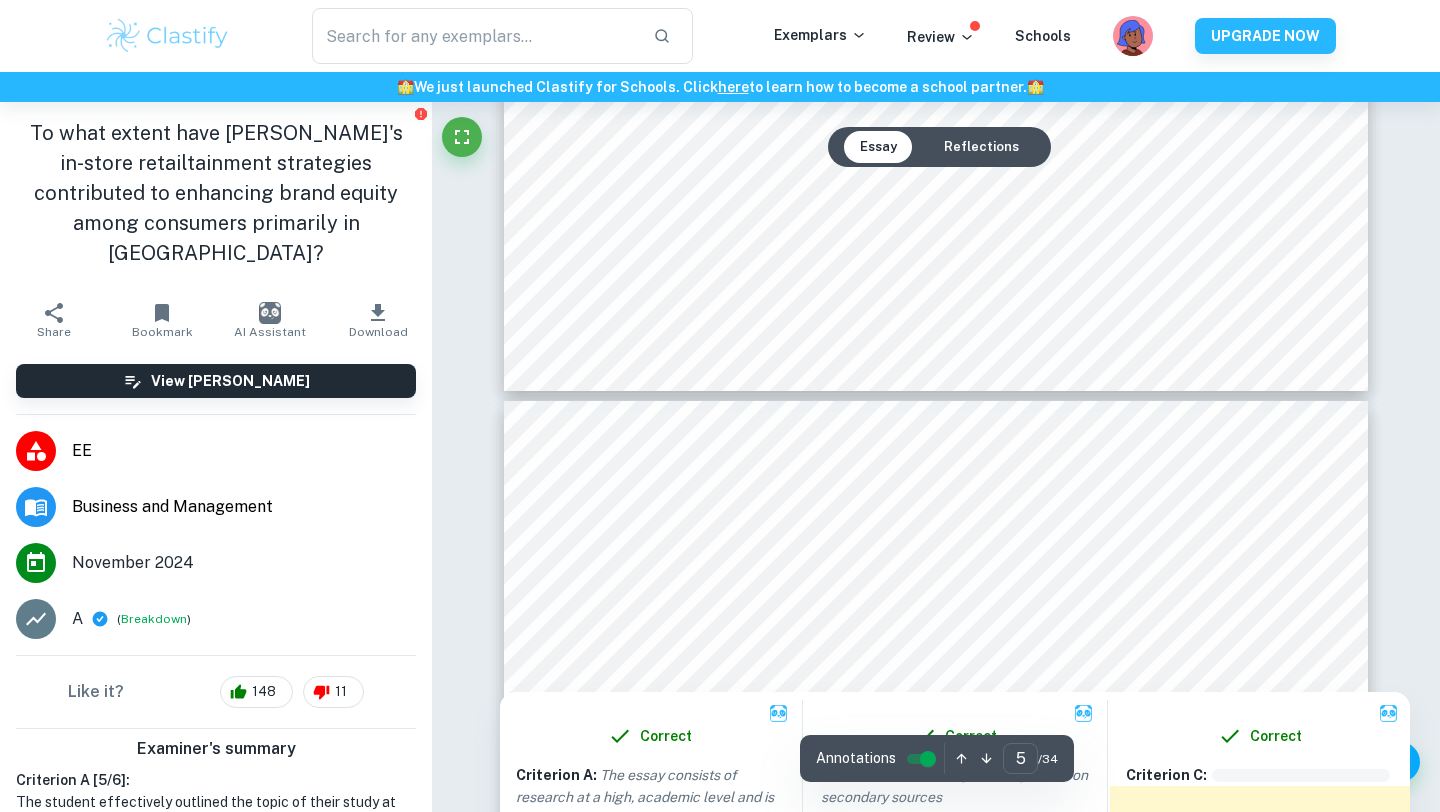 scroll, scrollTop: 5000, scrollLeft: 0, axis: vertical 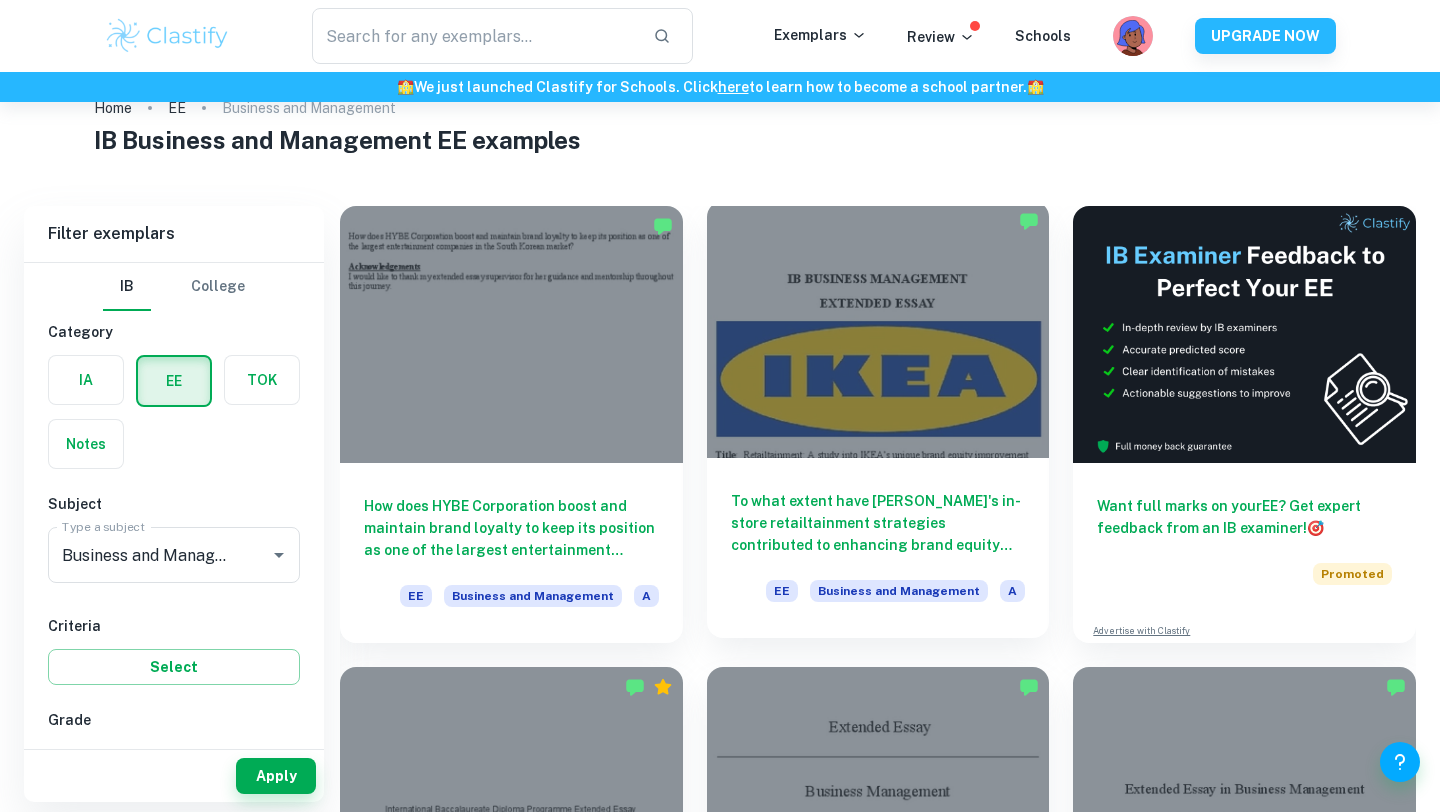 click on "To what extent have [PERSON_NAME]'s in-store retailtainment strategies contributed to enhancing brand equity among consumers primarily in [GEOGRAPHIC_DATA]?" at bounding box center [878, 523] 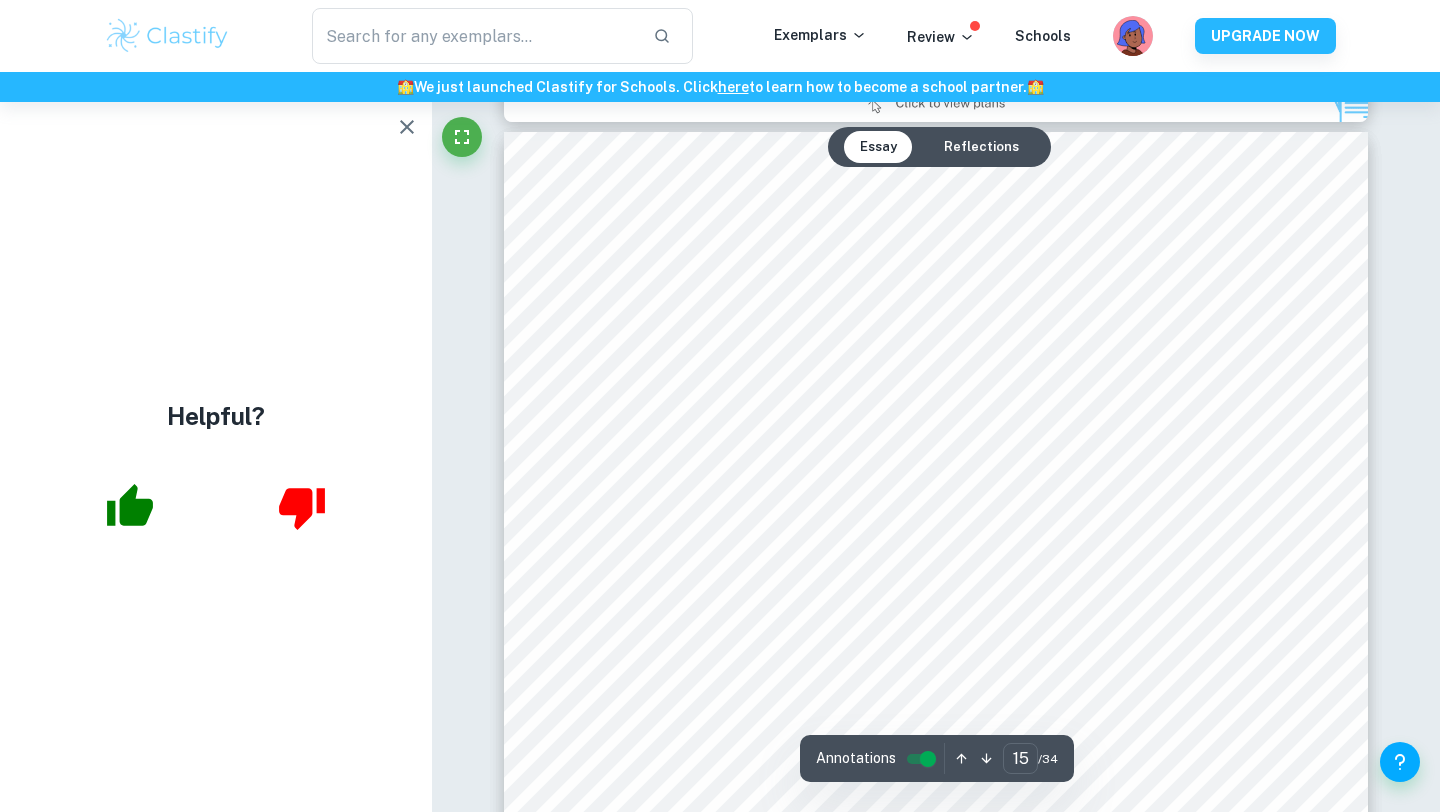scroll, scrollTop: 17767, scrollLeft: 0, axis: vertical 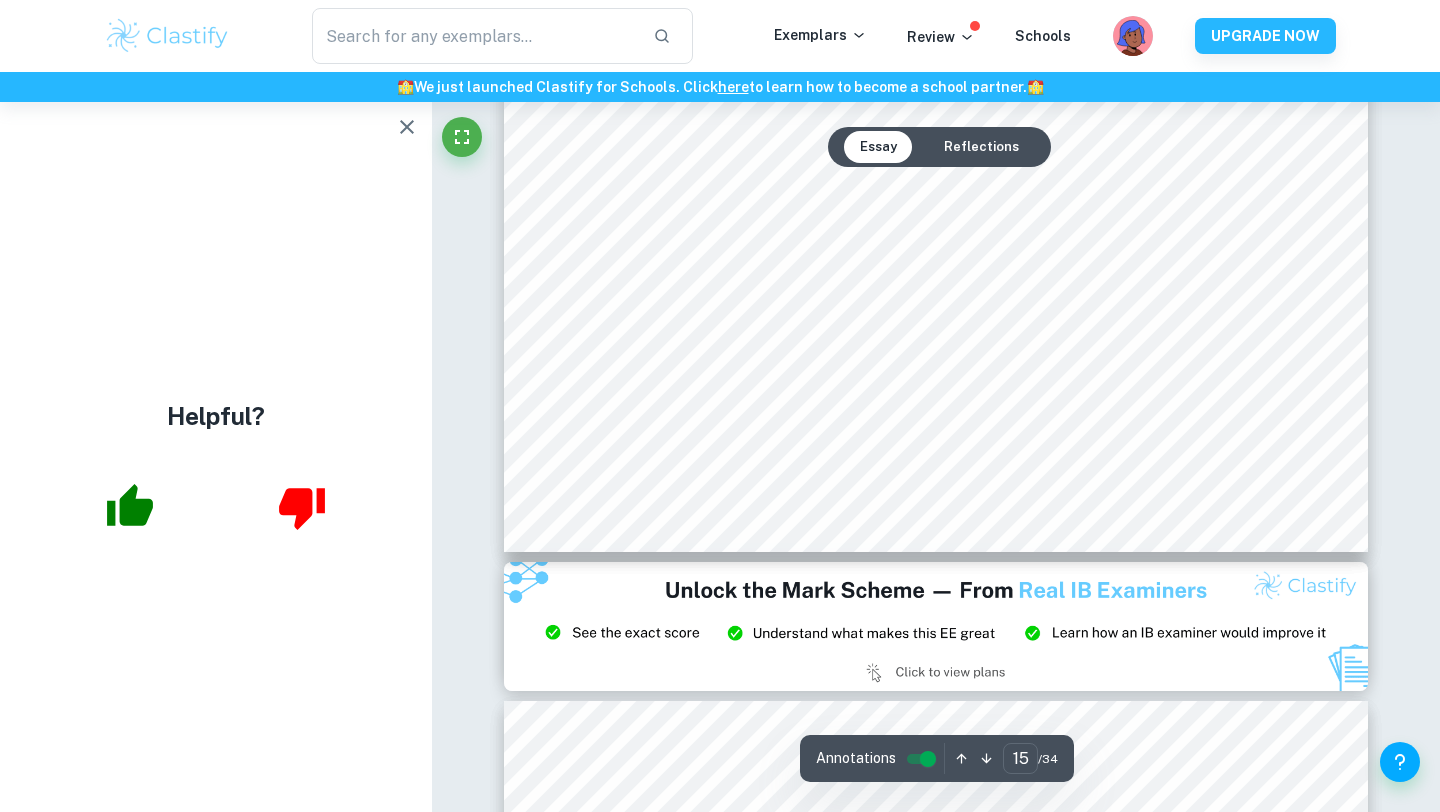 type on "14" 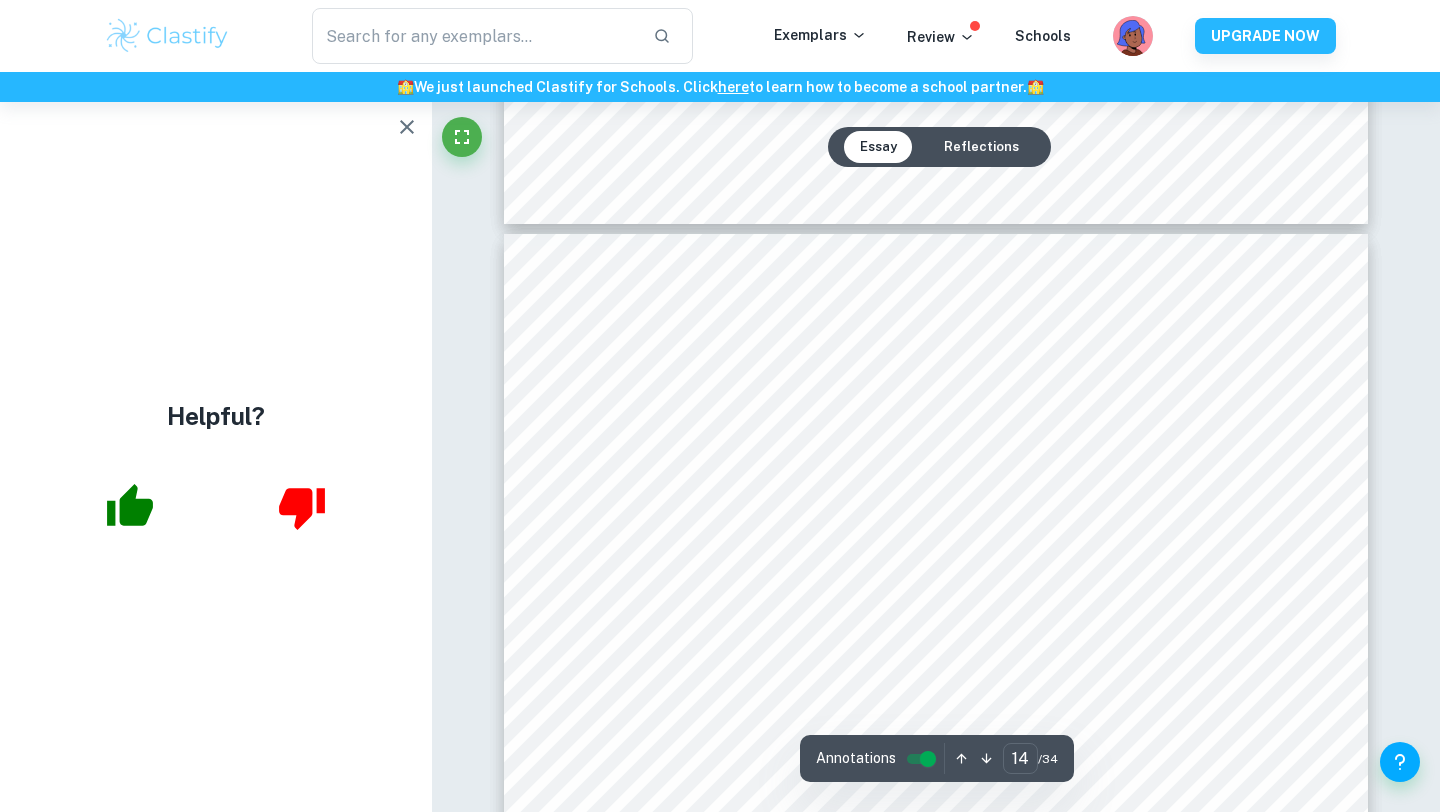 scroll, scrollTop: 16295, scrollLeft: 0, axis: vertical 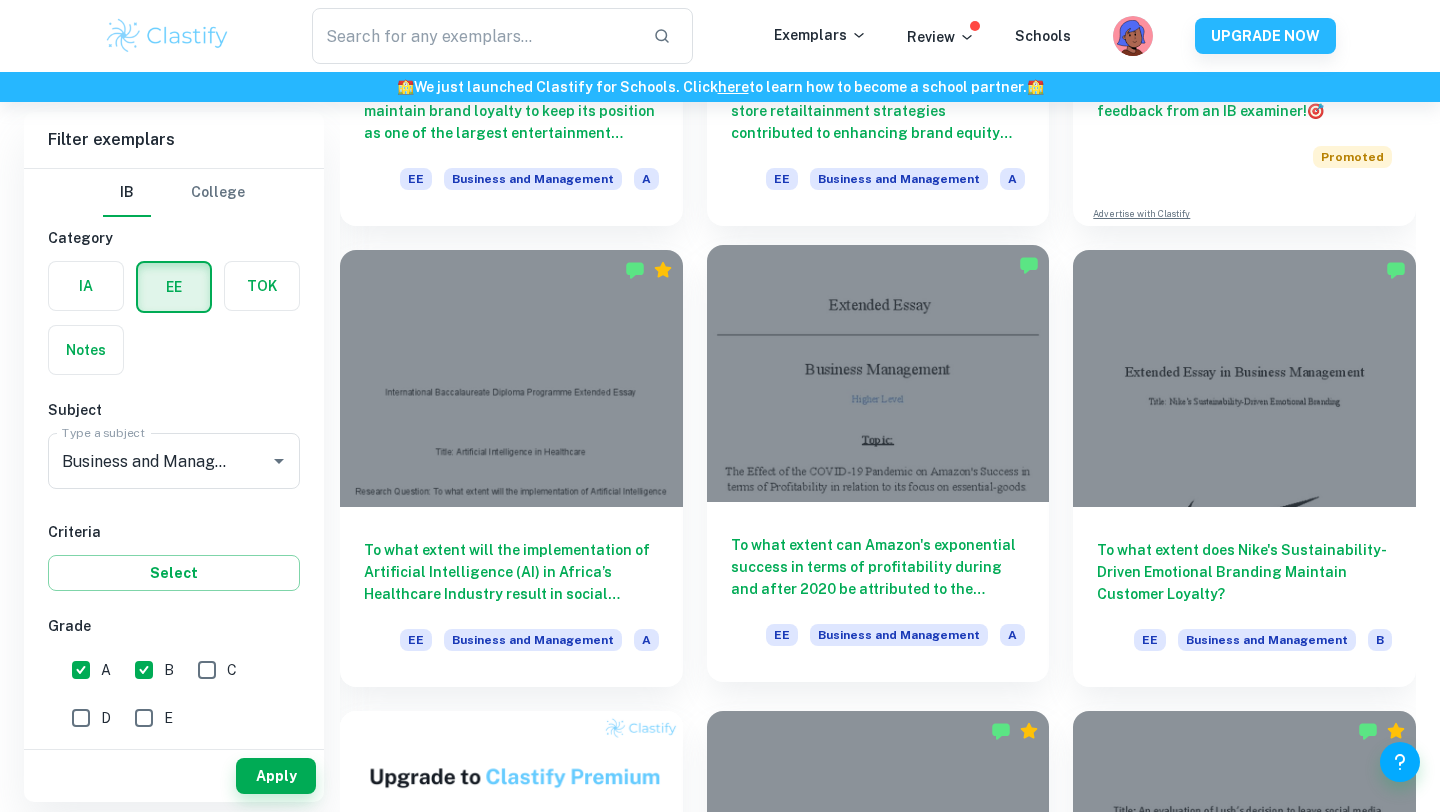 click on "To what extent can Amazon's exponential success in terms of profitability during and after 2020 be attributed to the COVID-19 pandemic and its focus on essential-goods?" at bounding box center [878, 567] 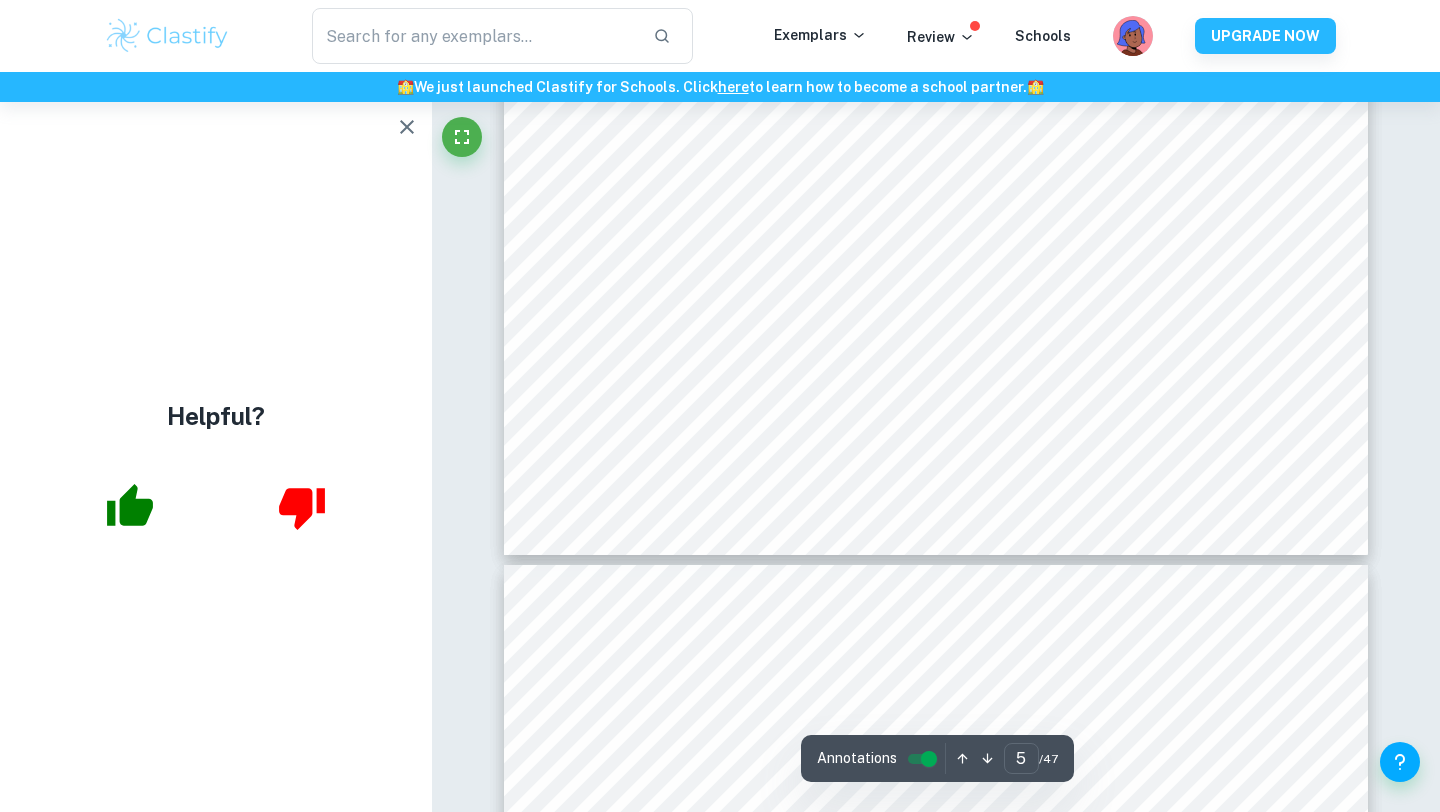 scroll, scrollTop: 4650, scrollLeft: 0, axis: vertical 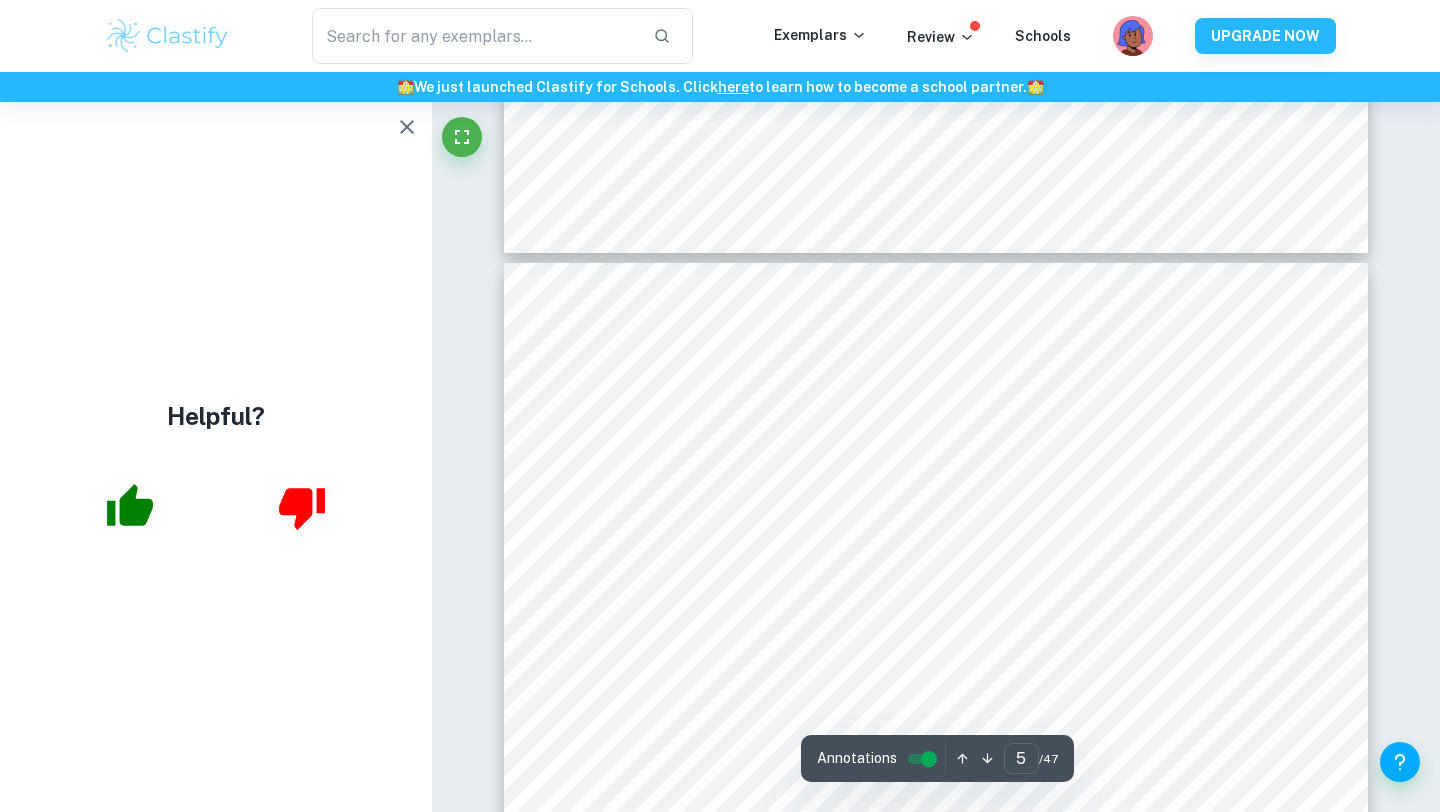 type on "4" 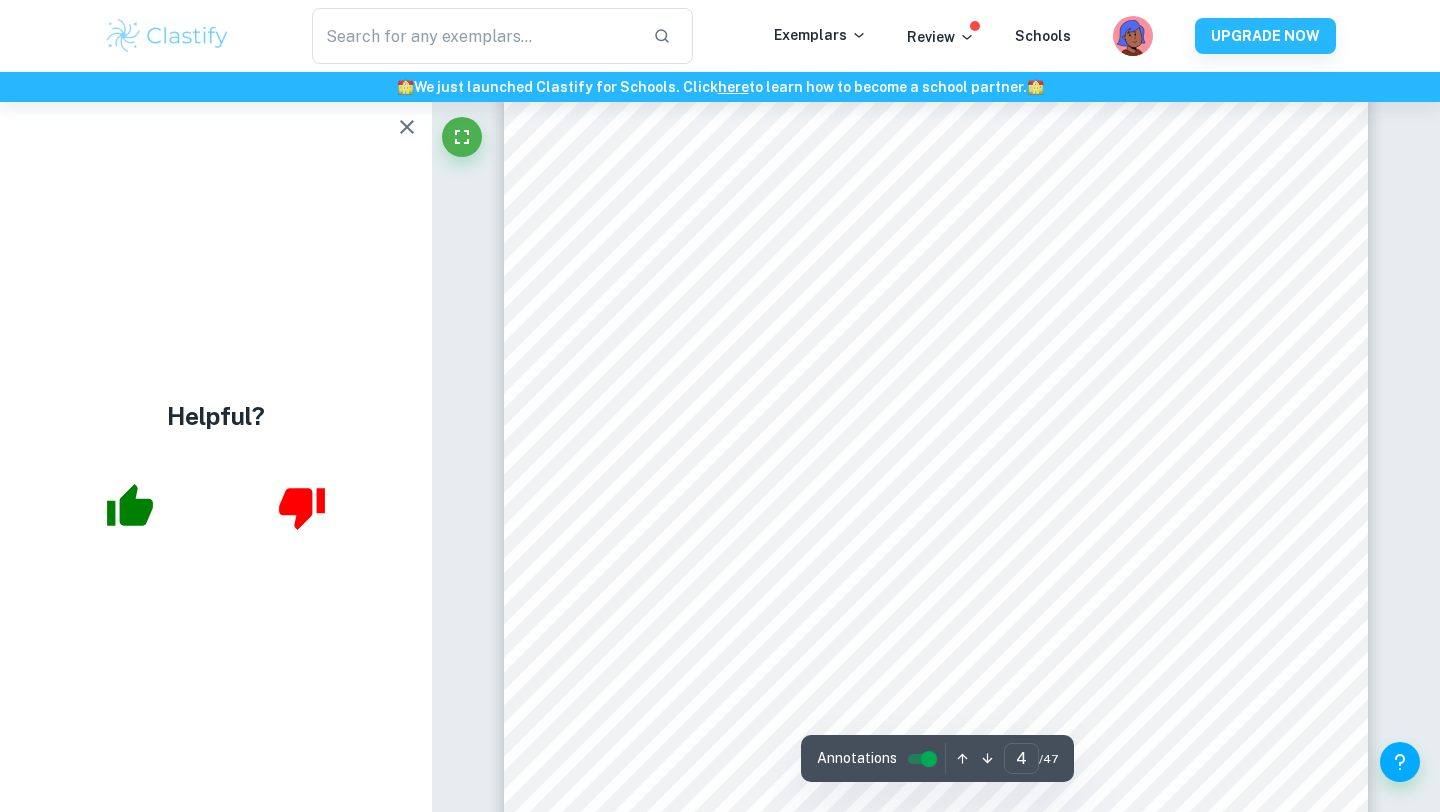 scroll, scrollTop: 3948, scrollLeft: 0, axis: vertical 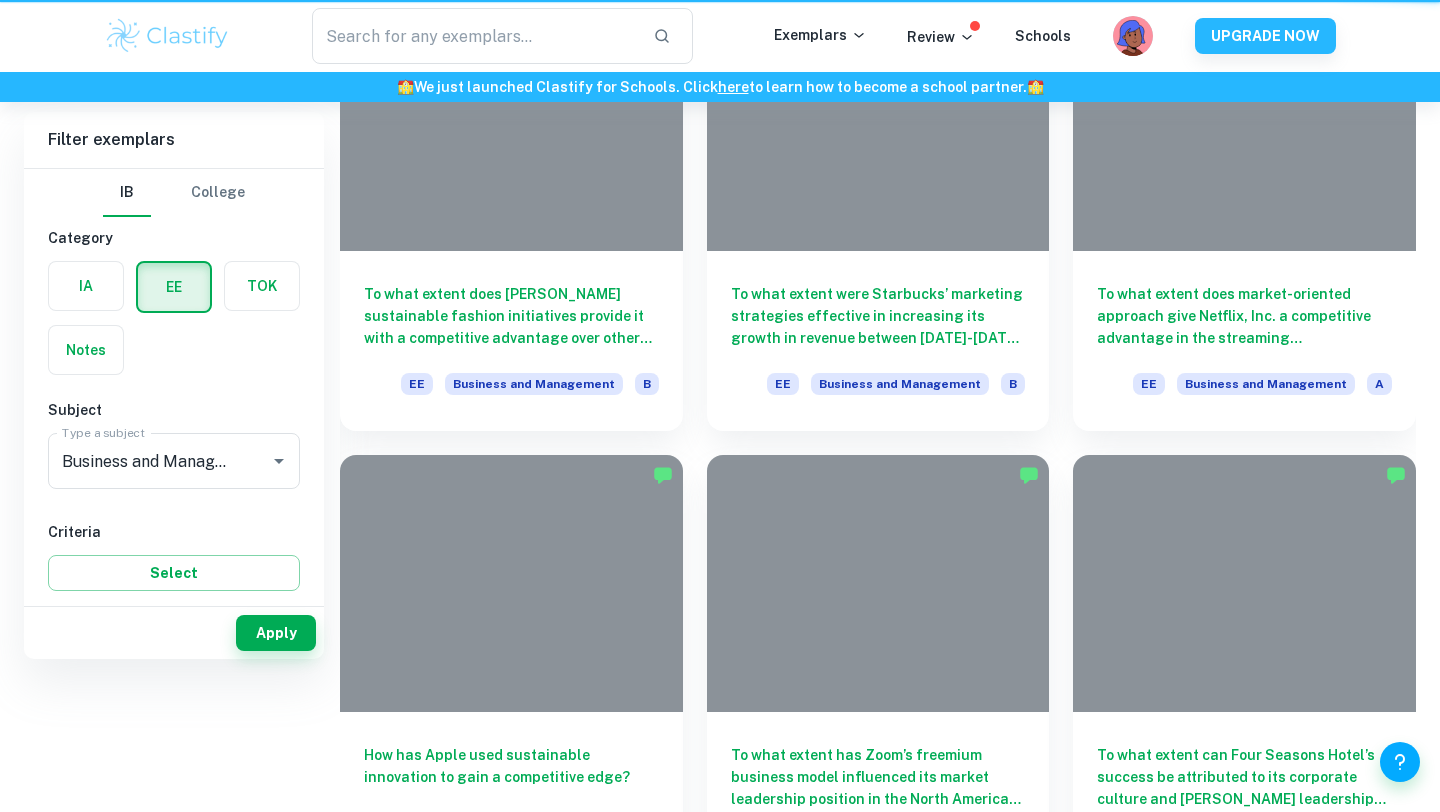 click at bounding box center [878, -3571] 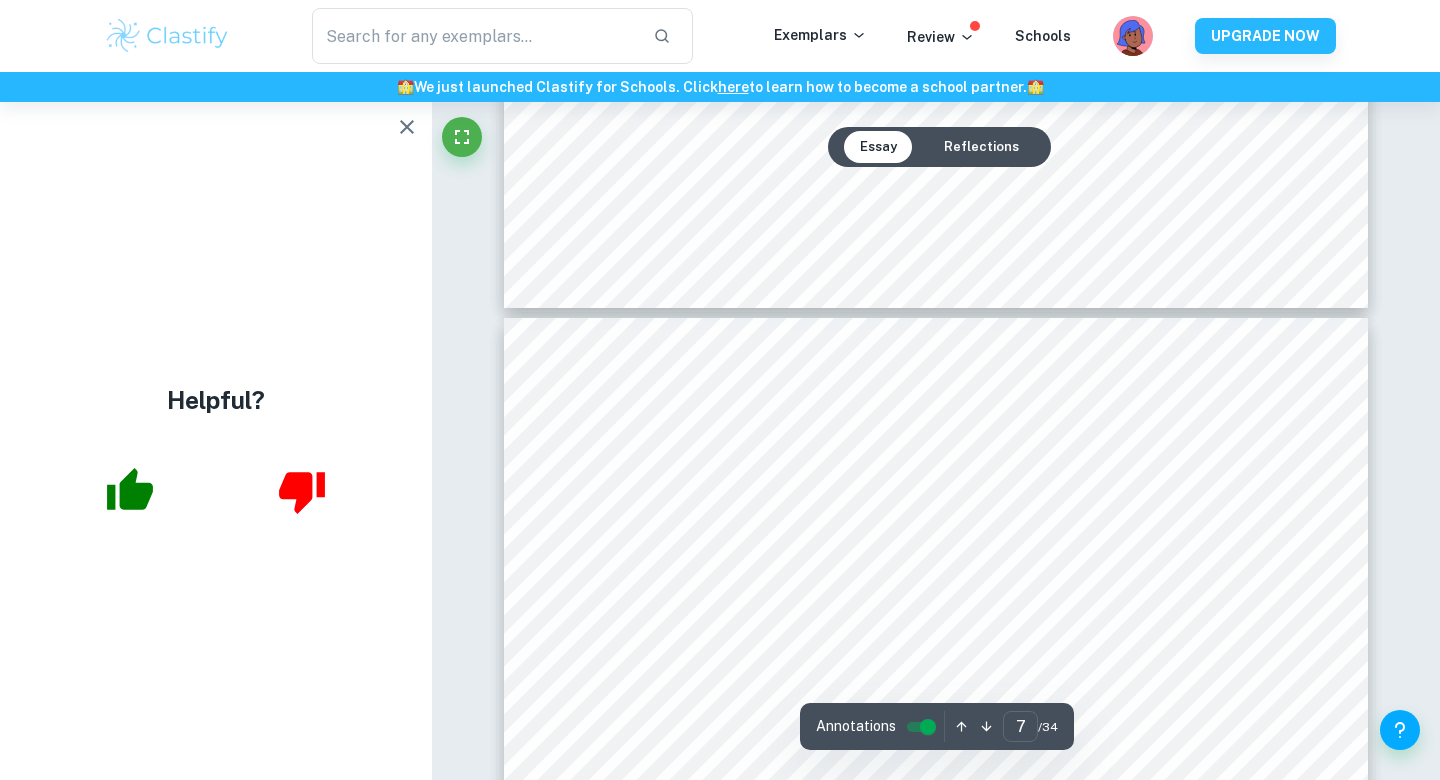 scroll, scrollTop: 7506, scrollLeft: 0, axis: vertical 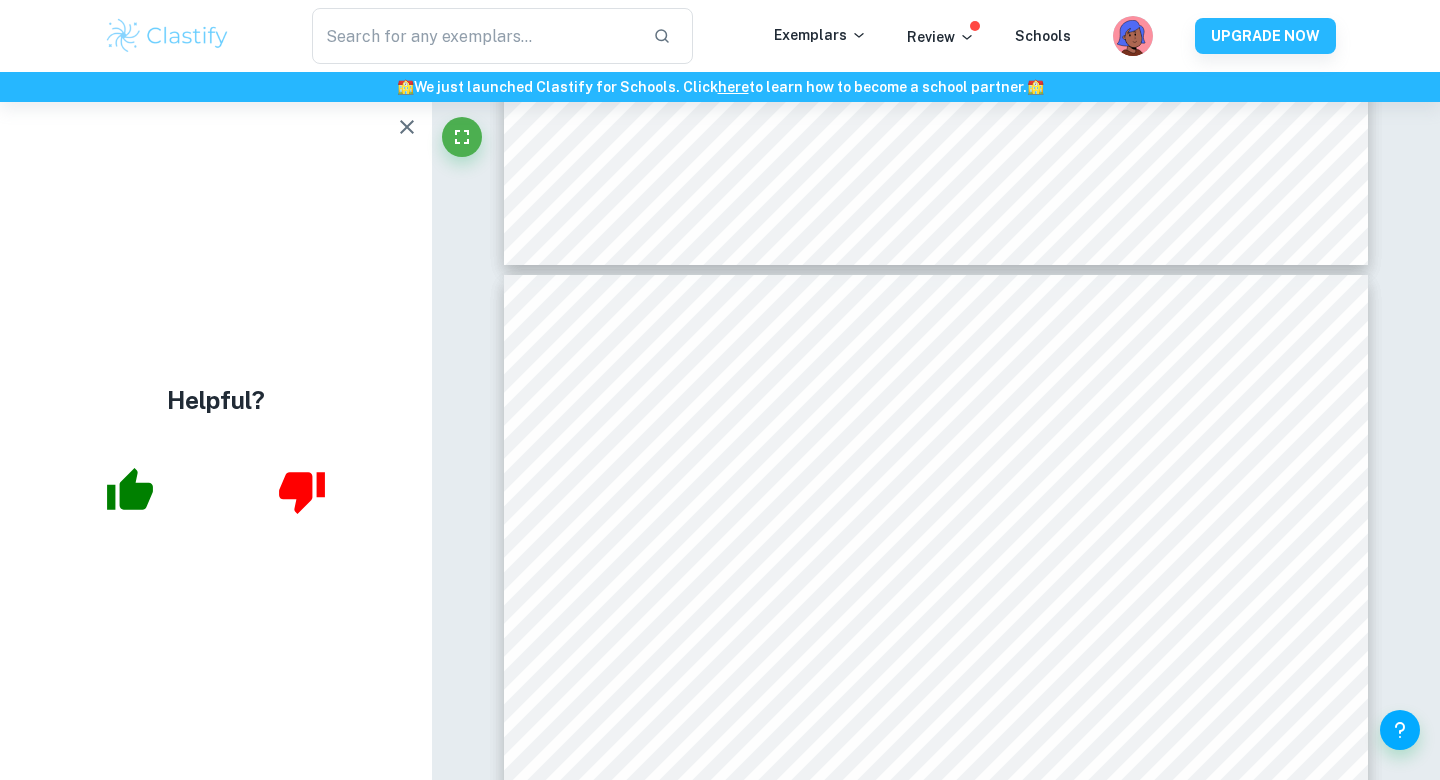 type on "6" 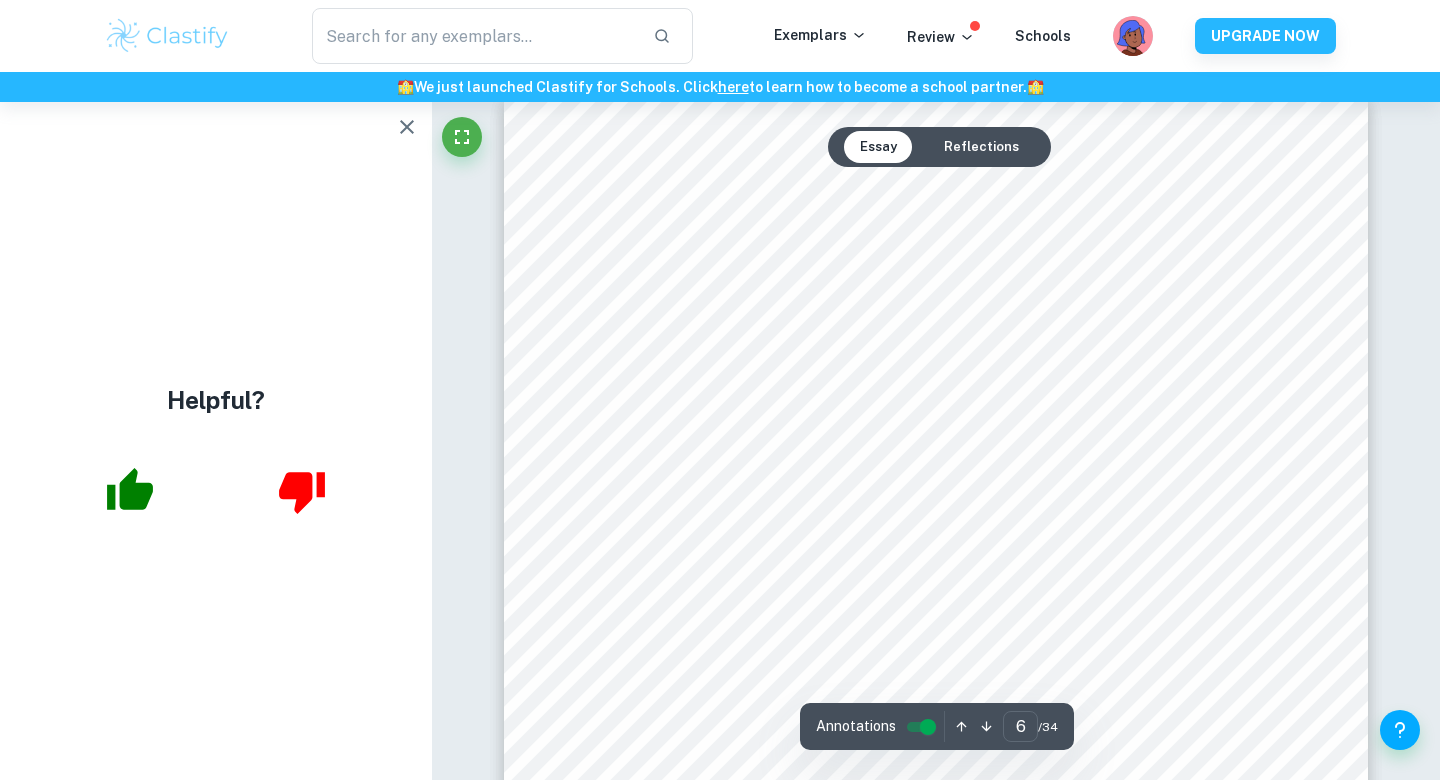 scroll, scrollTop: 6458, scrollLeft: 0, axis: vertical 